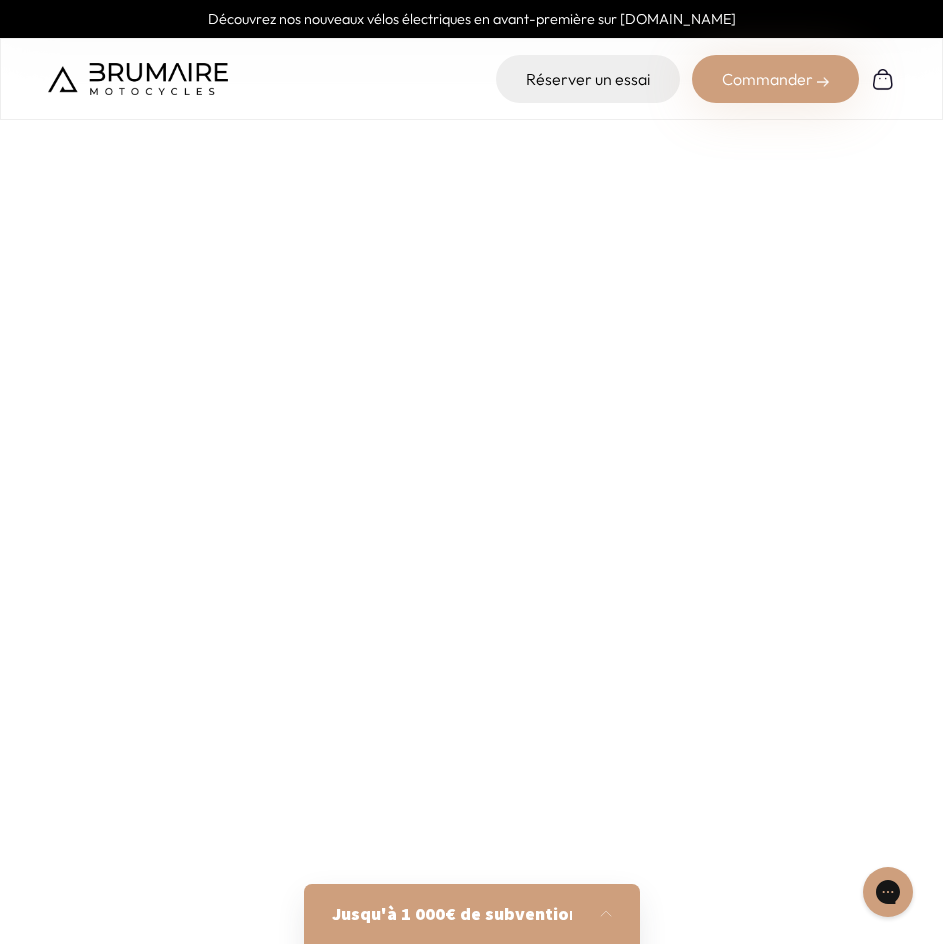 scroll, scrollTop: 0, scrollLeft: 0, axis: both 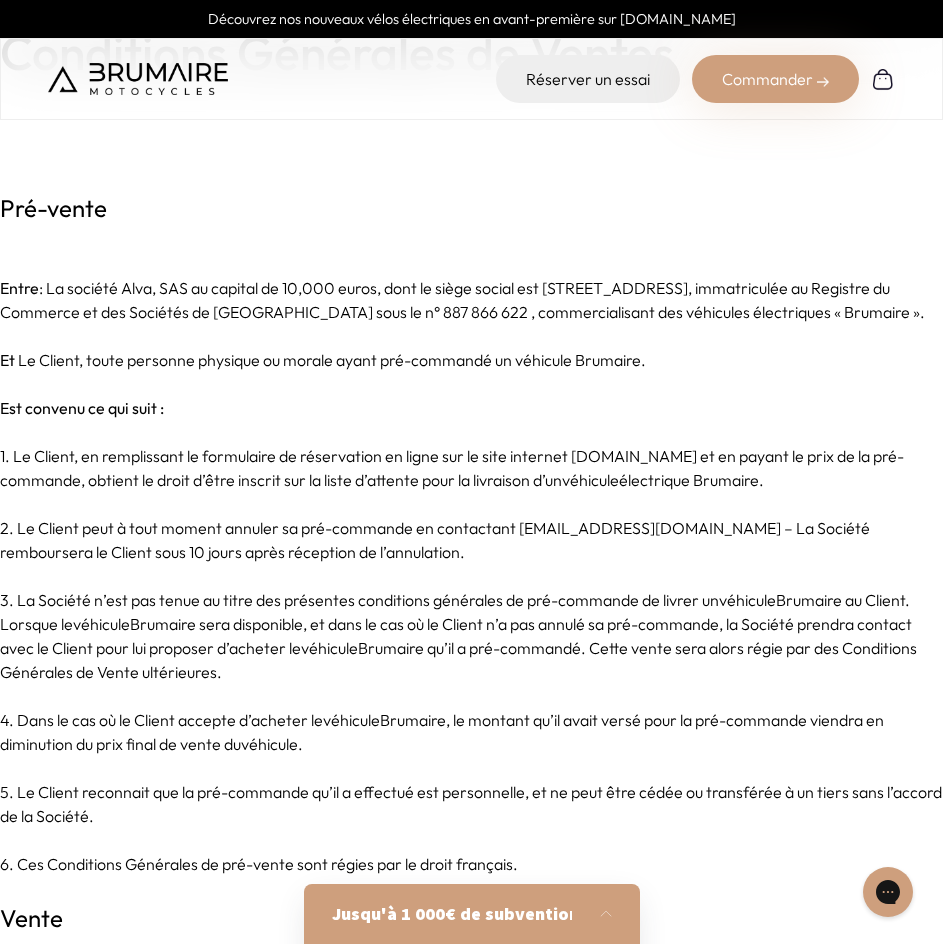 click at bounding box center (138, 79) 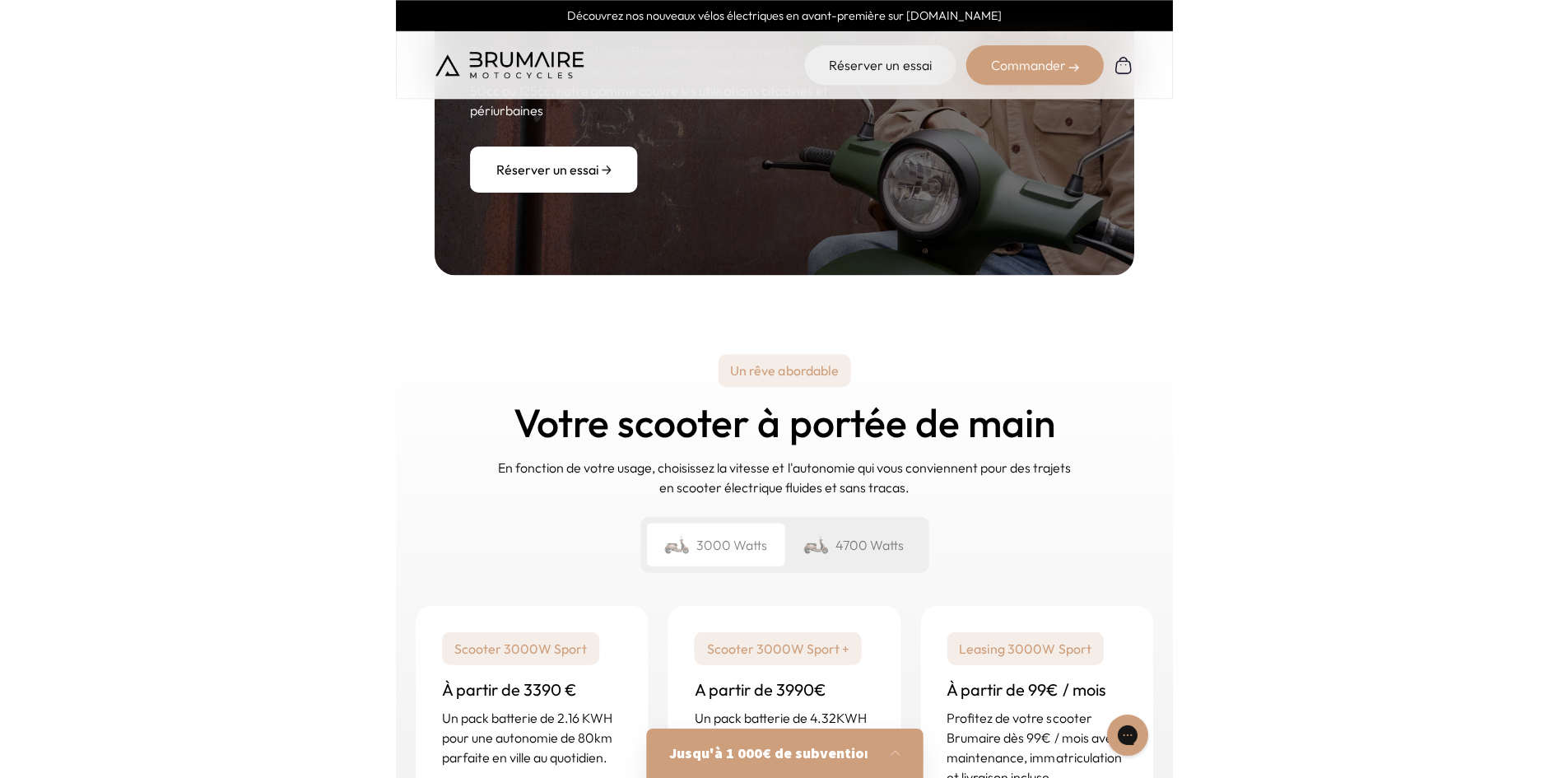 scroll, scrollTop: 2305, scrollLeft: 0, axis: vertical 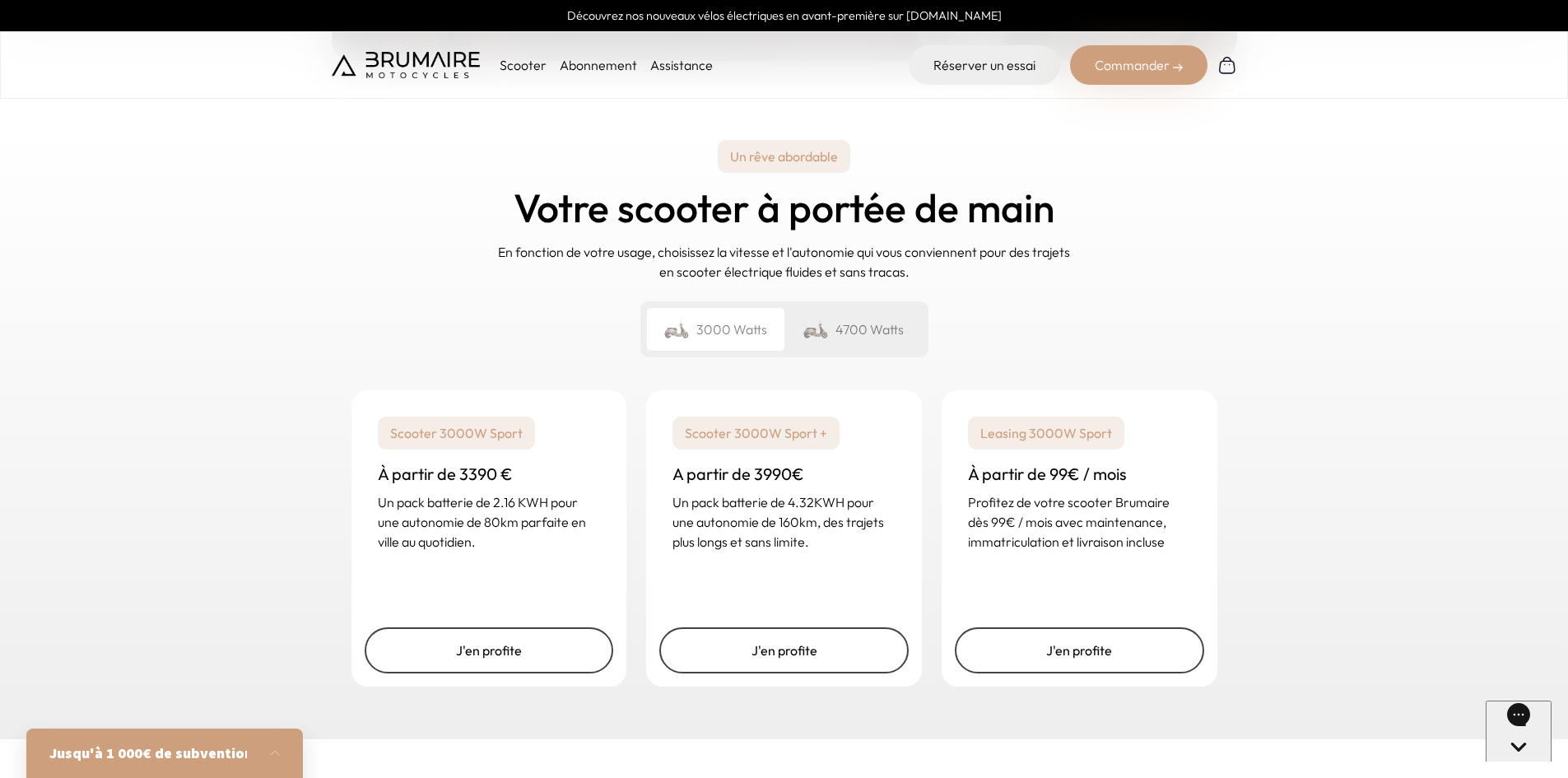 click on "Assistance" at bounding box center (682, 65) 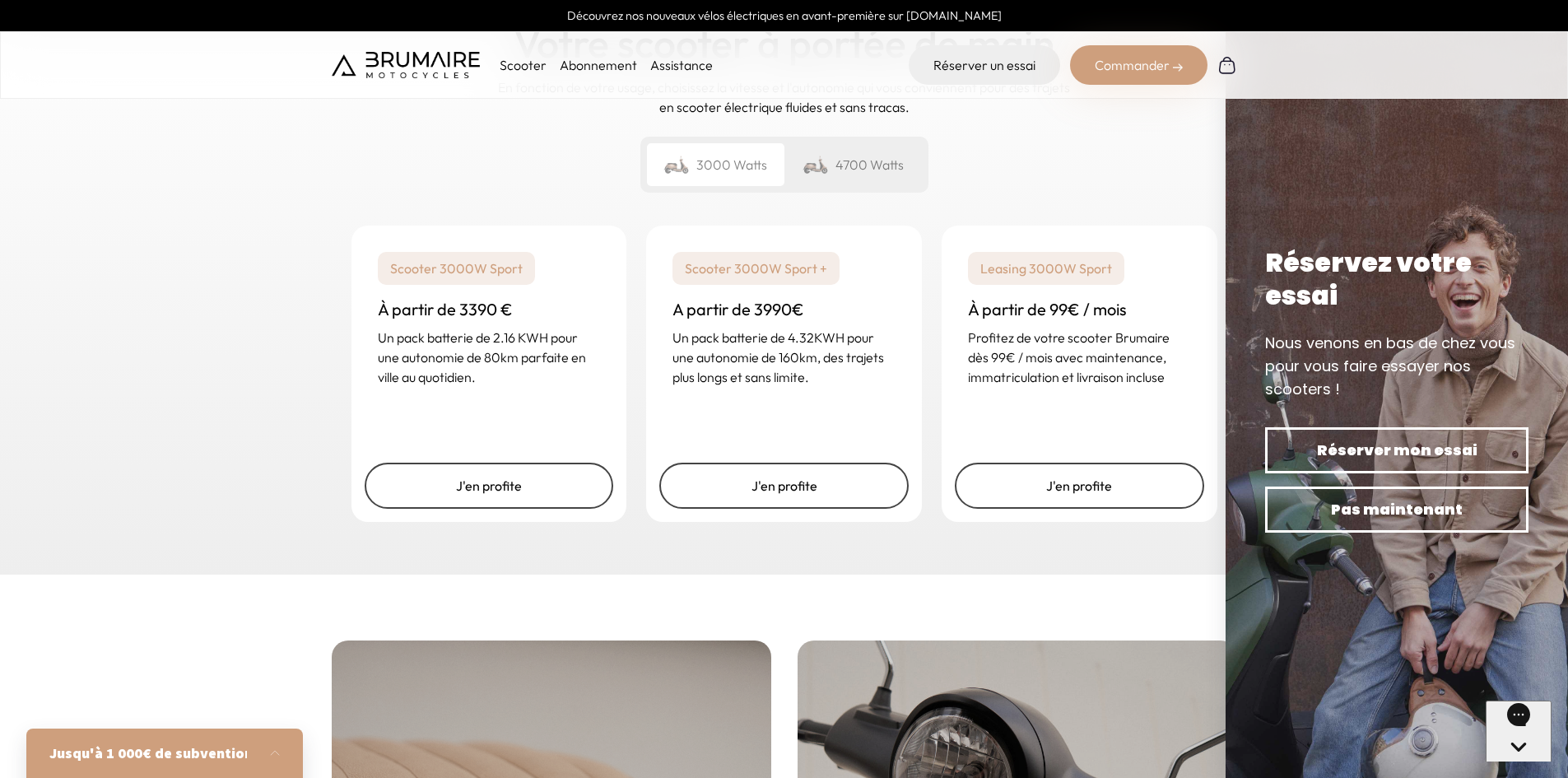 scroll, scrollTop: 2799, scrollLeft: 0, axis: vertical 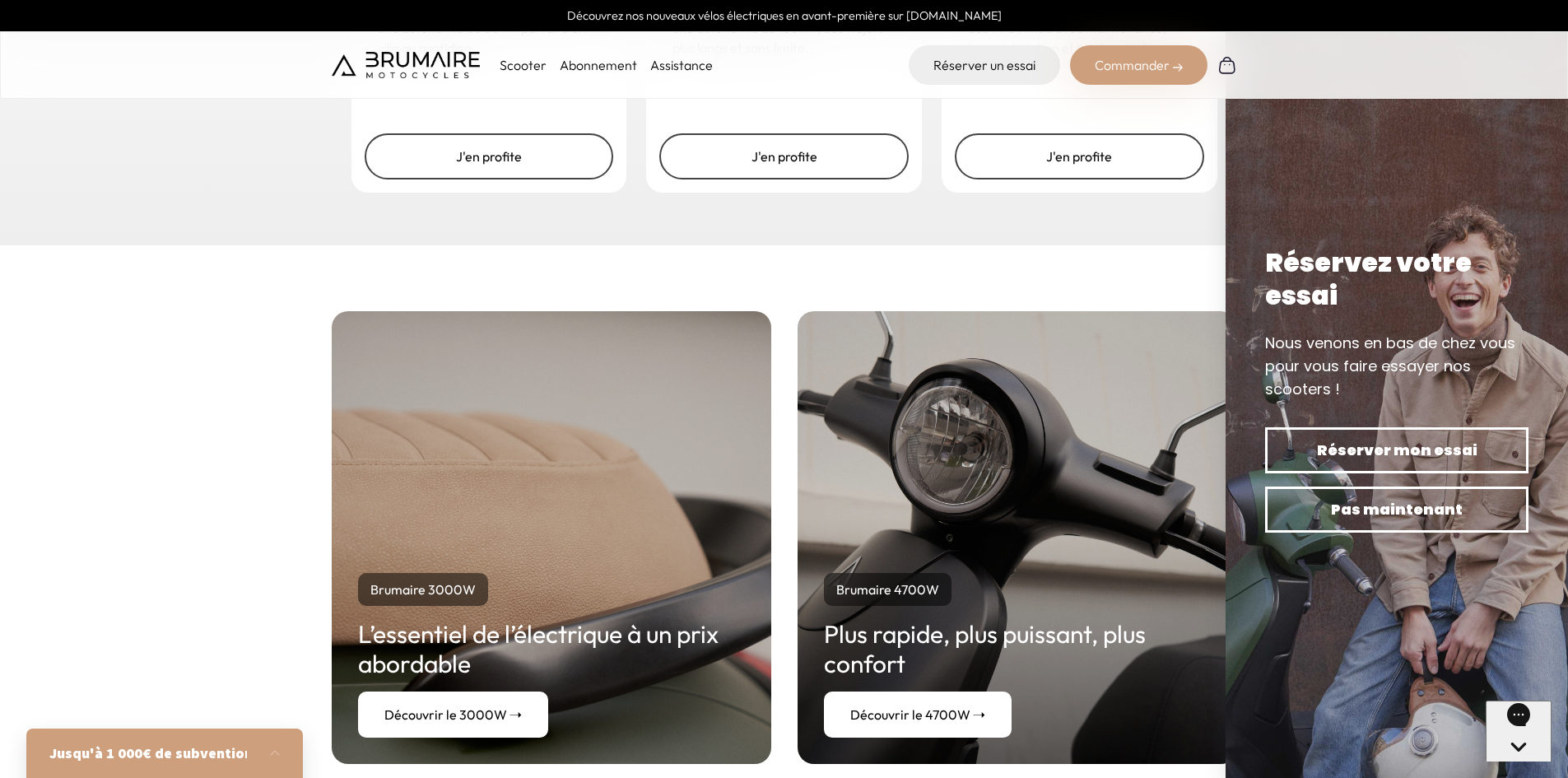 click 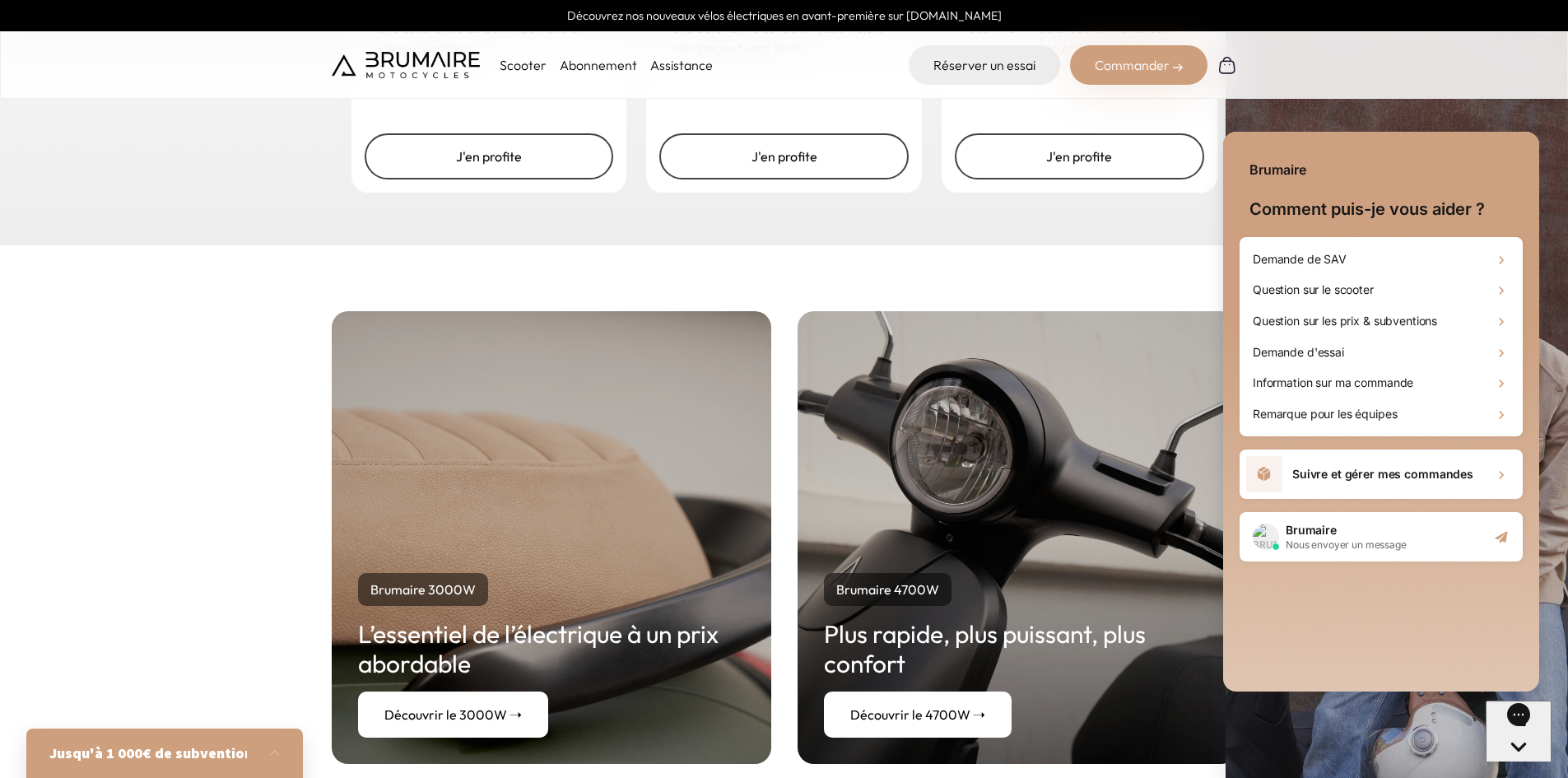 scroll, scrollTop: 0, scrollLeft: 0, axis: both 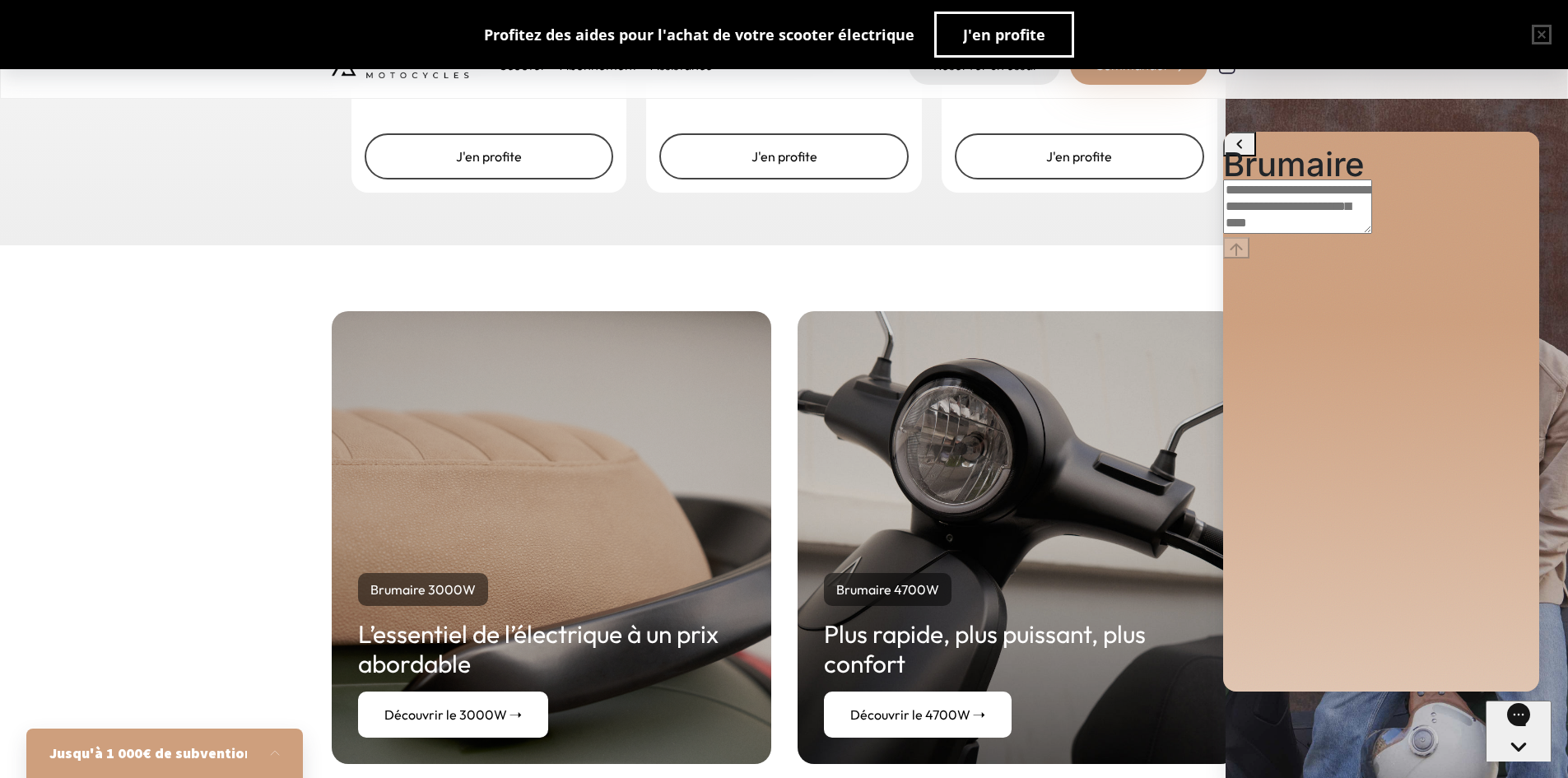 click at bounding box center [1297, 207] 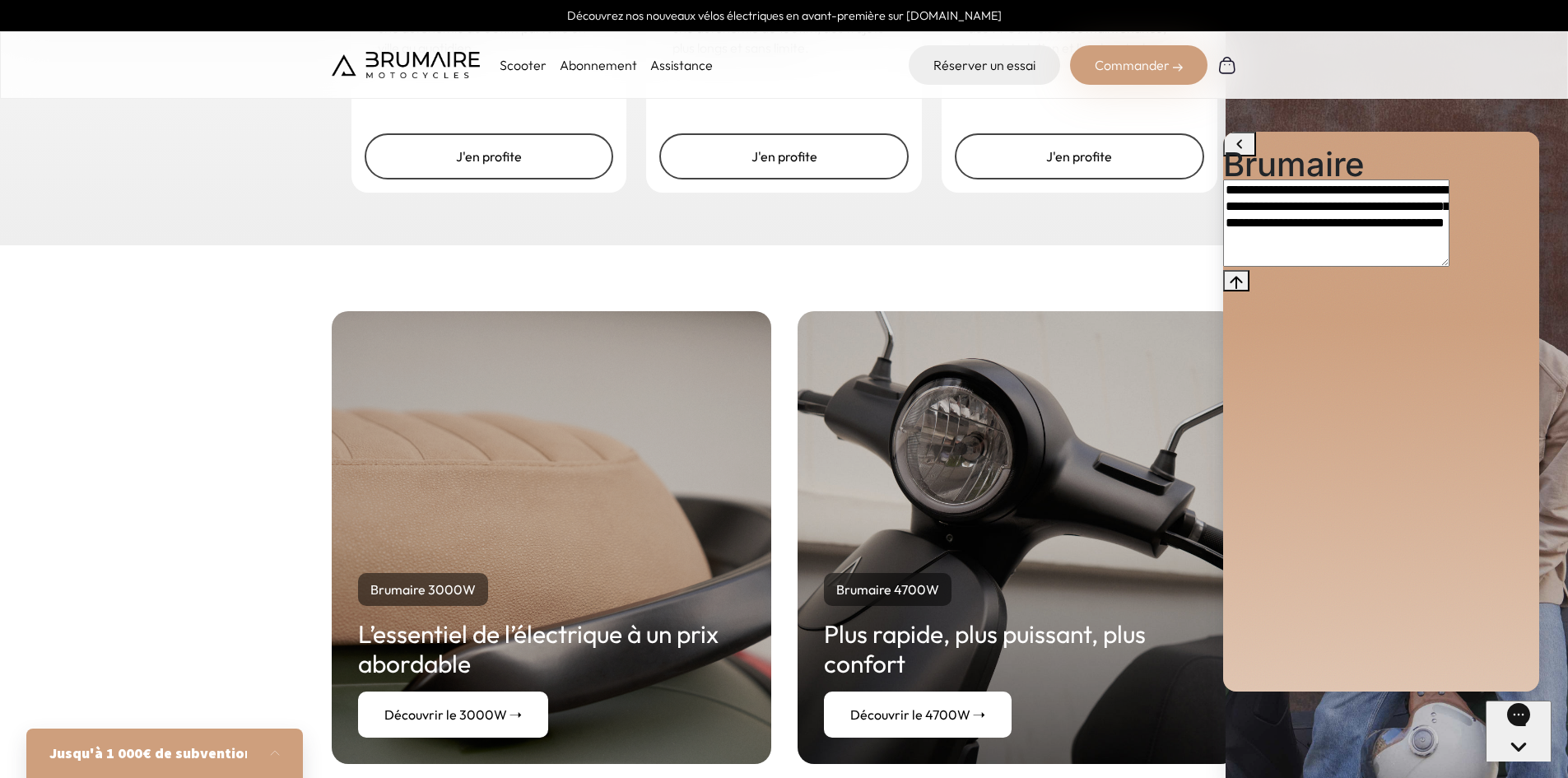 paste on "********" 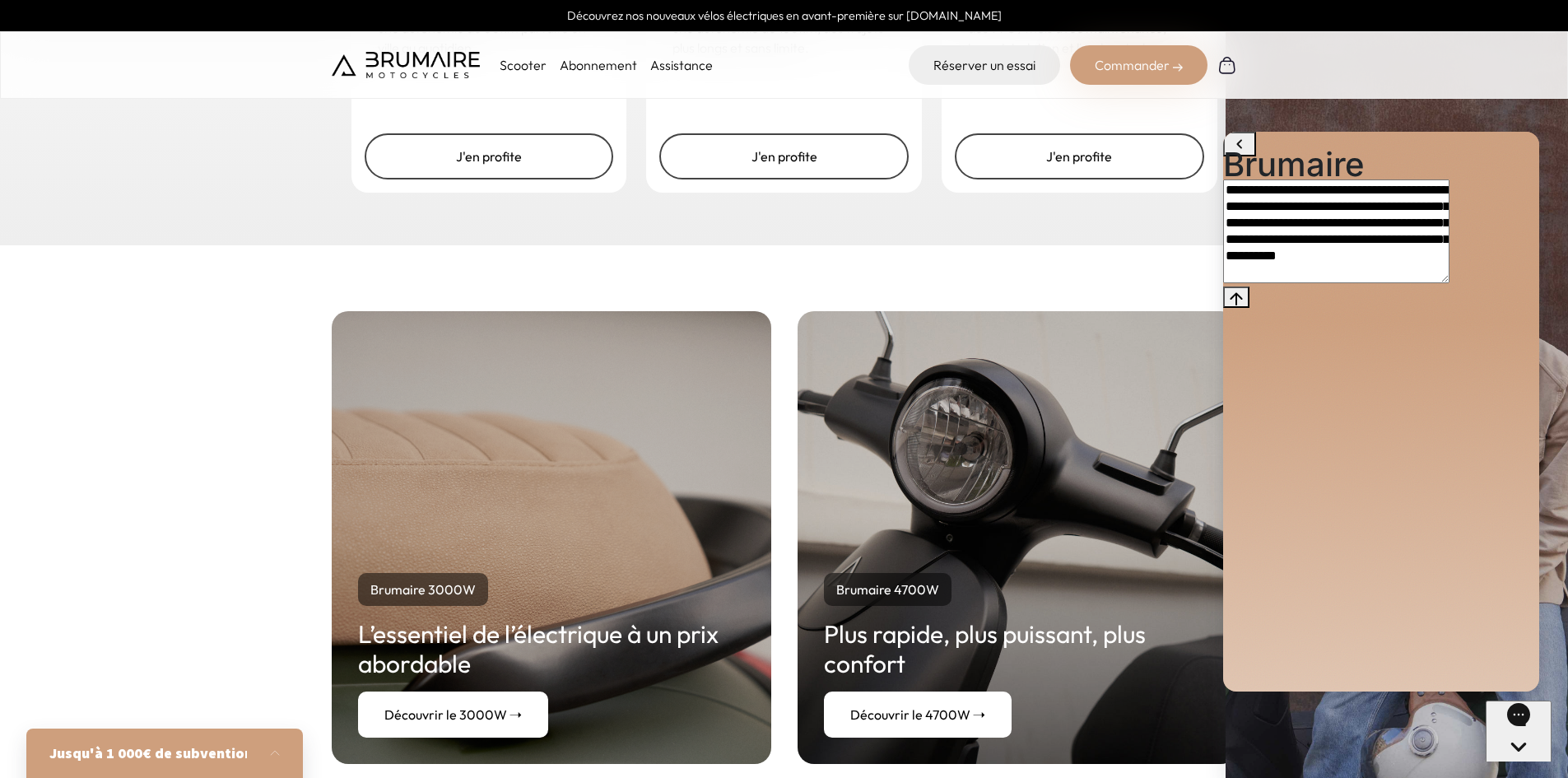 type on "**********" 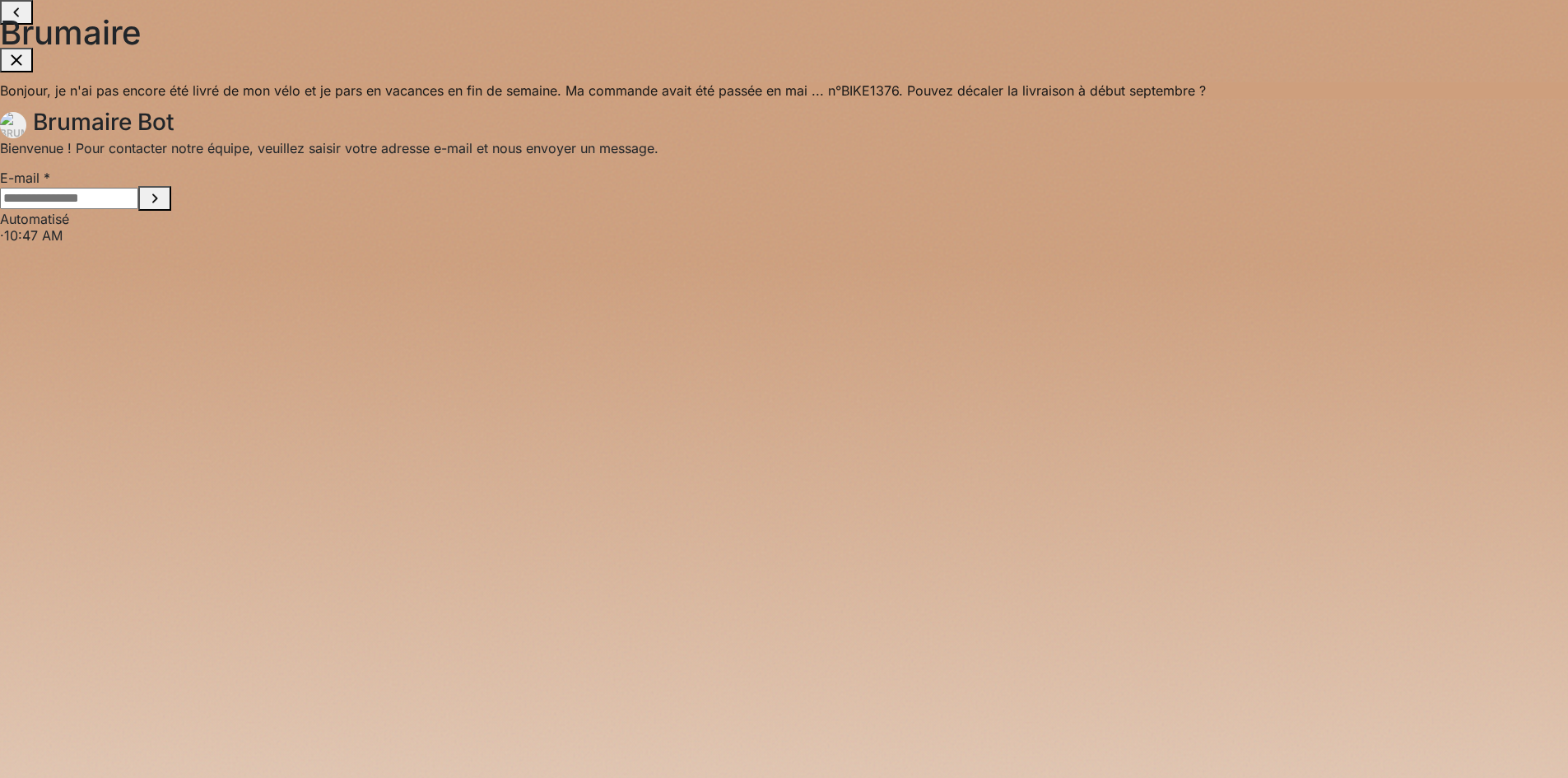 scroll, scrollTop: 0, scrollLeft: 0, axis: both 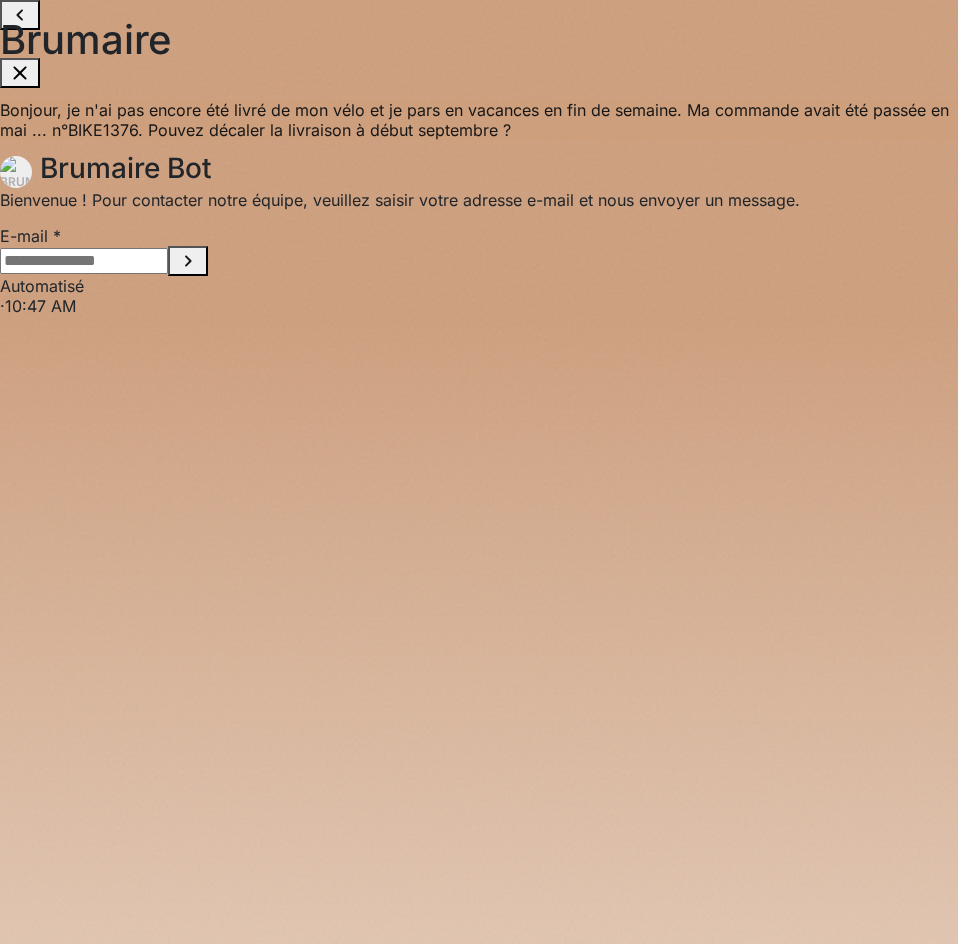 click at bounding box center (84, 261) 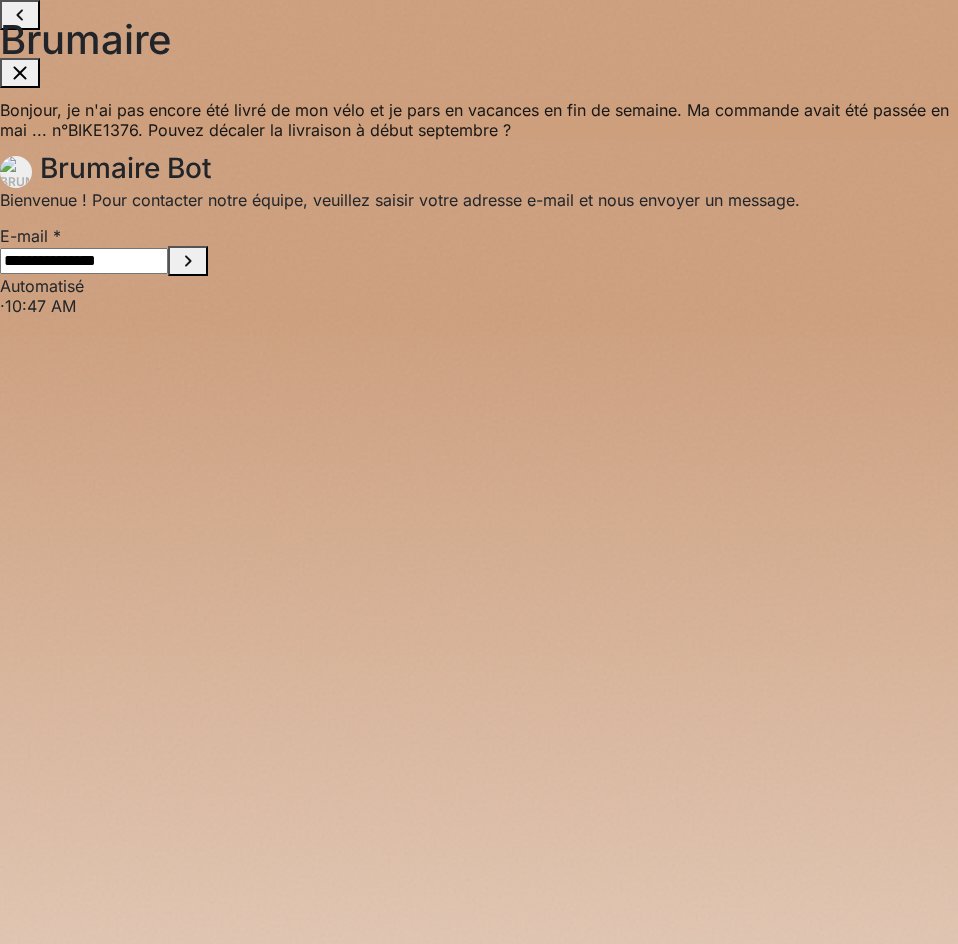 type on "**********" 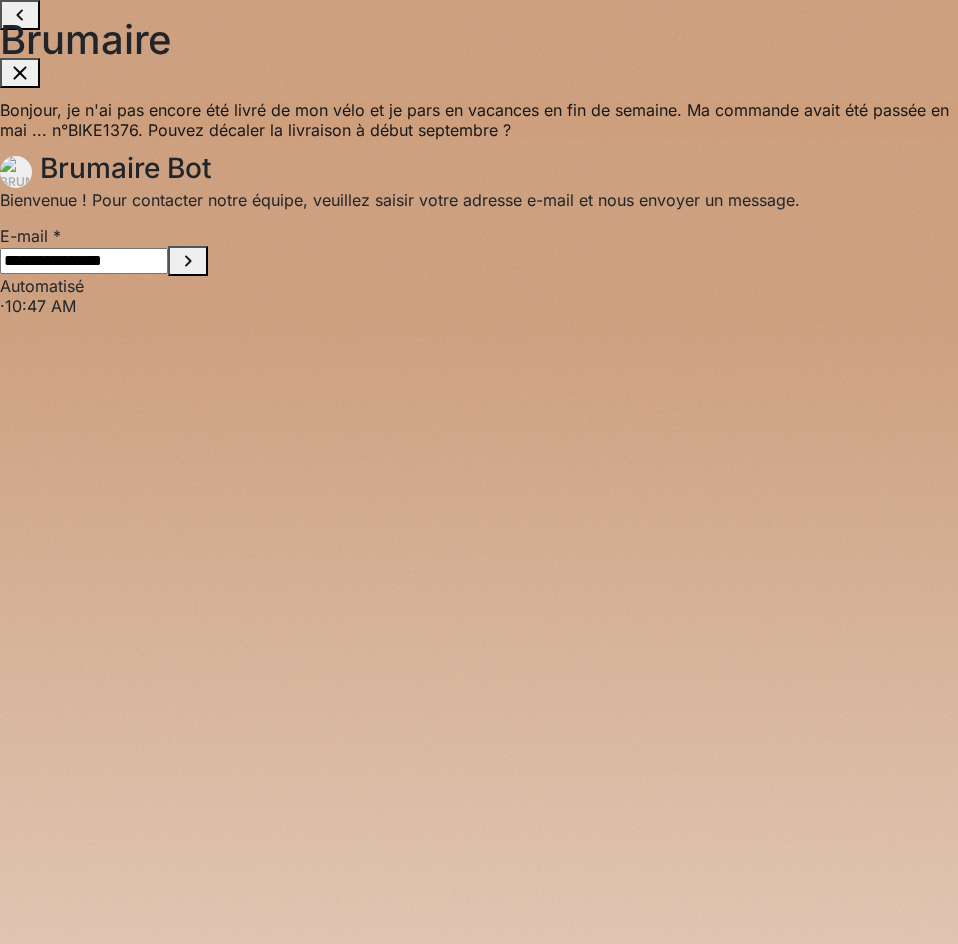 click at bounding box center [188, 261] 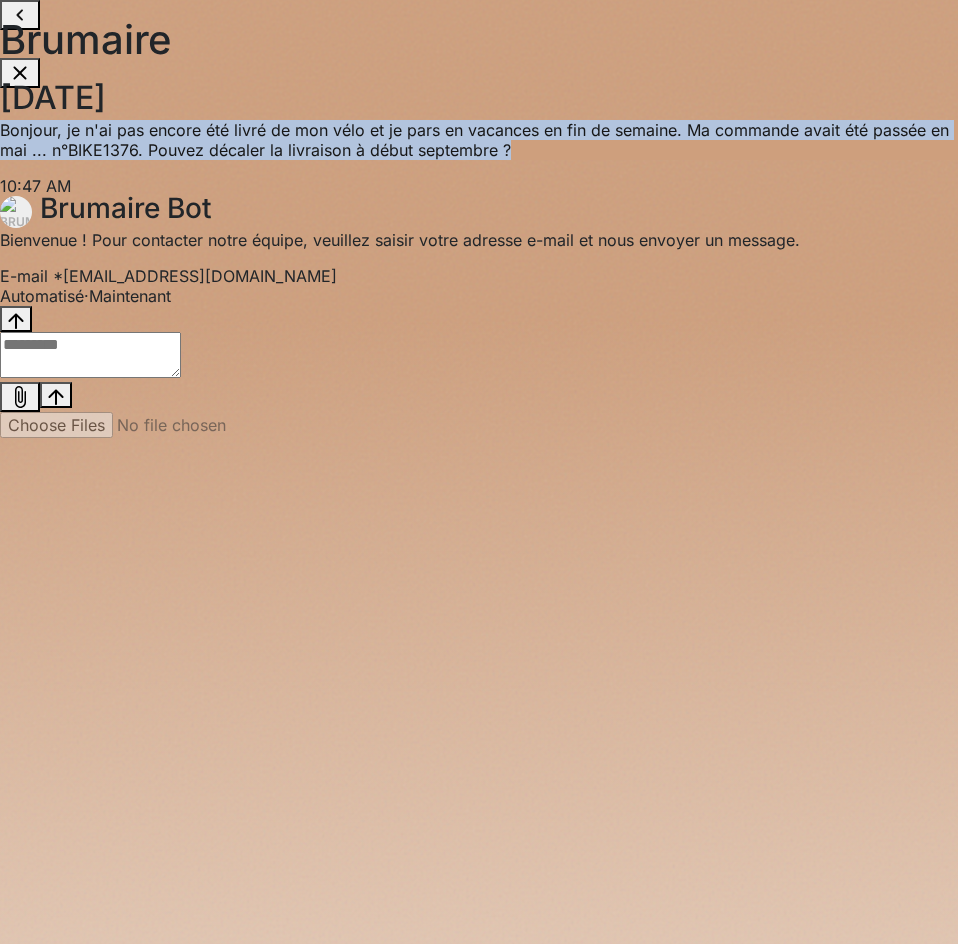 drag, startPoint x: 446, startPoint y: 582, endPoint x: 5, endPoint y: 551, distance: 442.08823 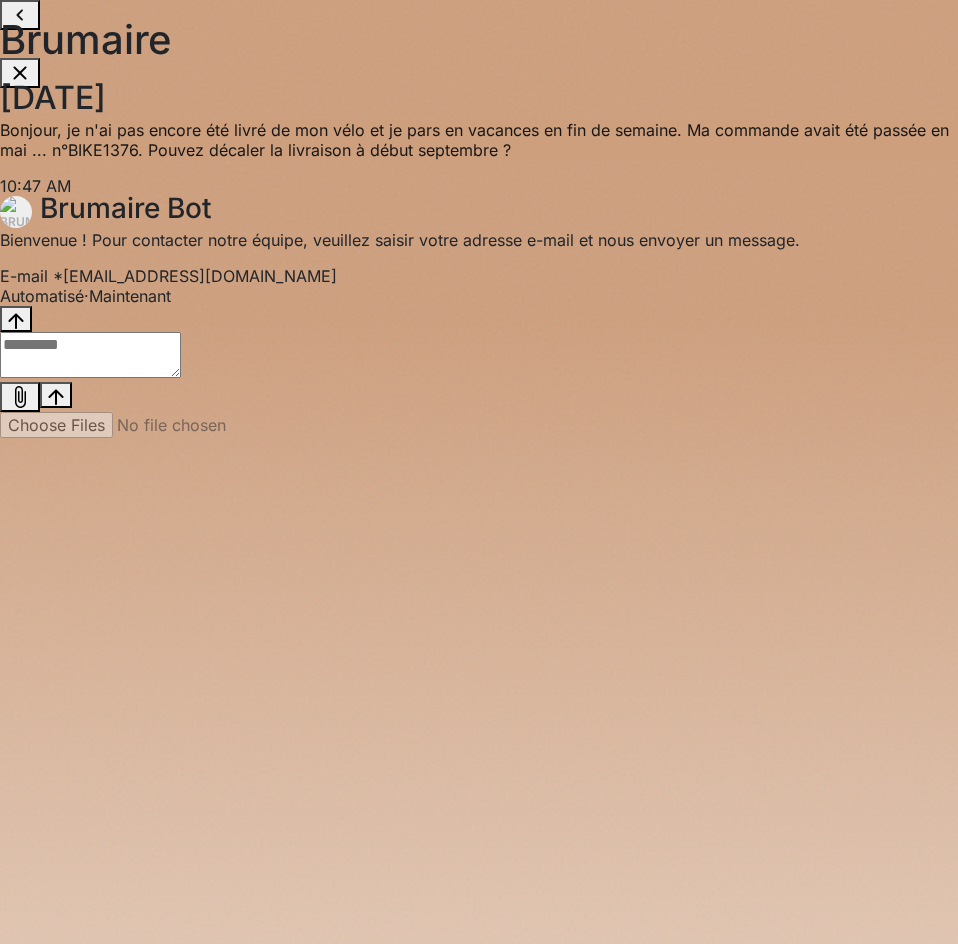 click at bounding box center (90, 355) 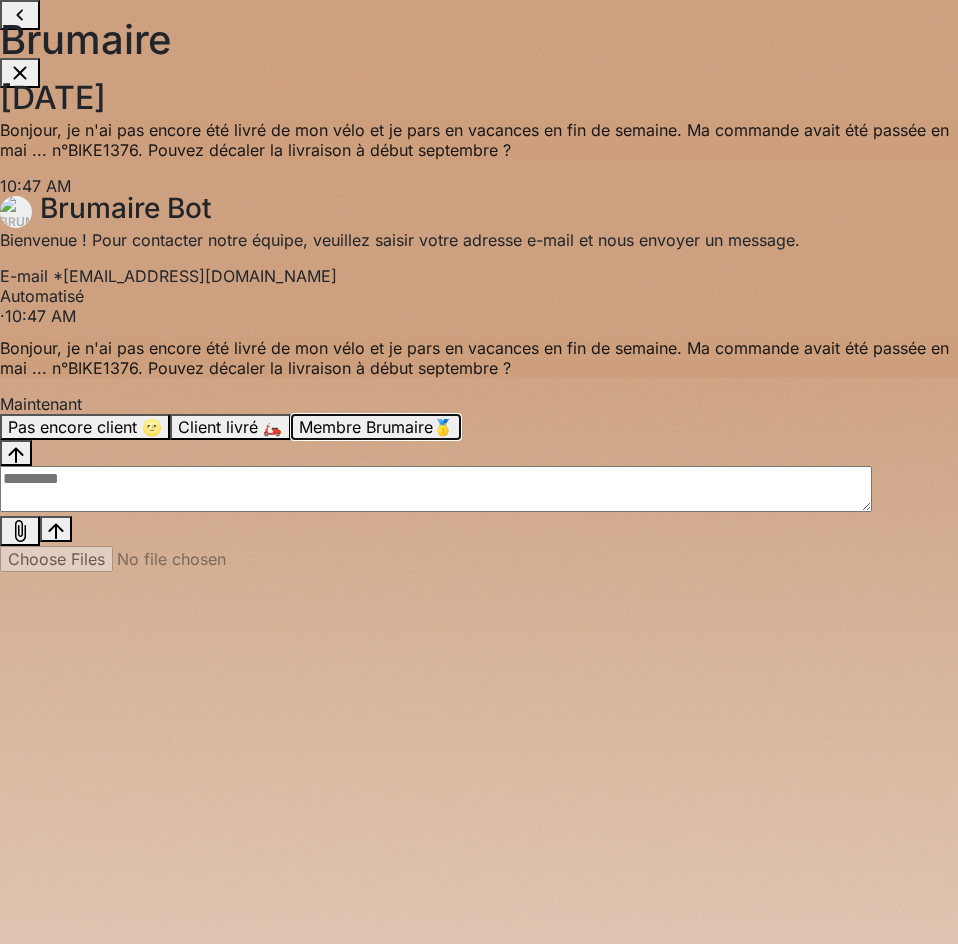 click on "Membre Brumaire🥇" at bounding box center [376, 427] 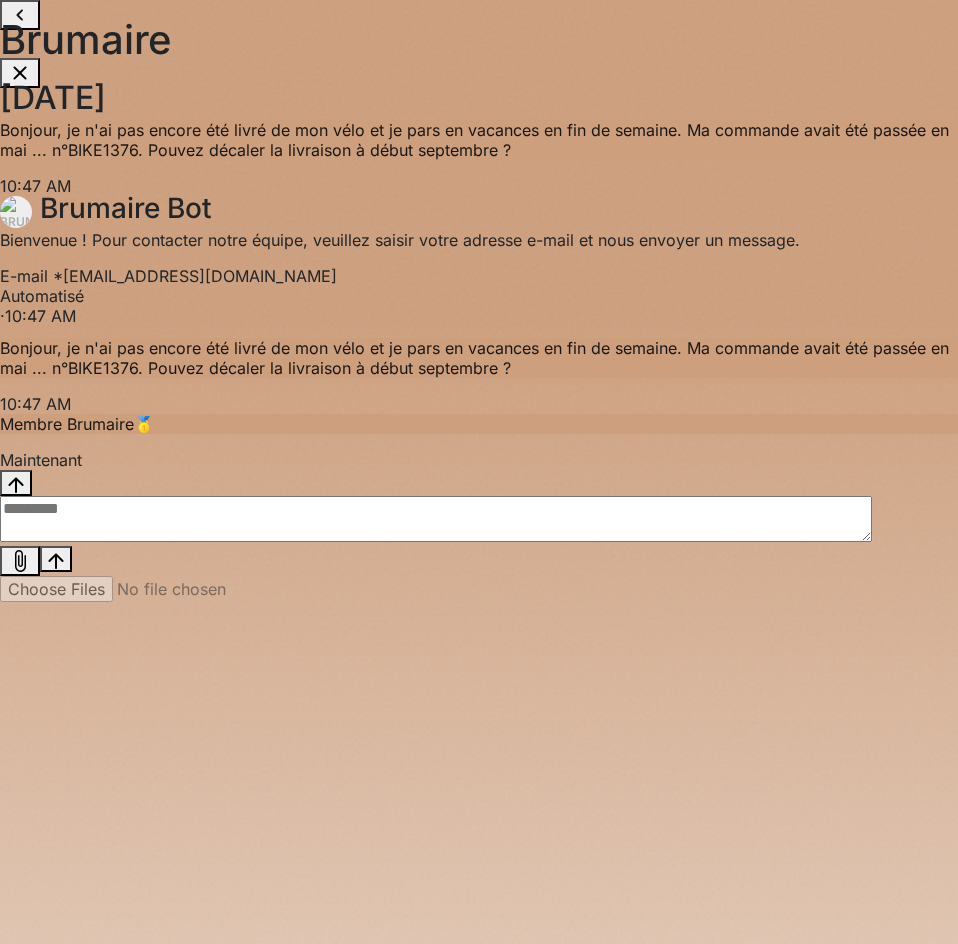 click at bounding box center (436, 519) 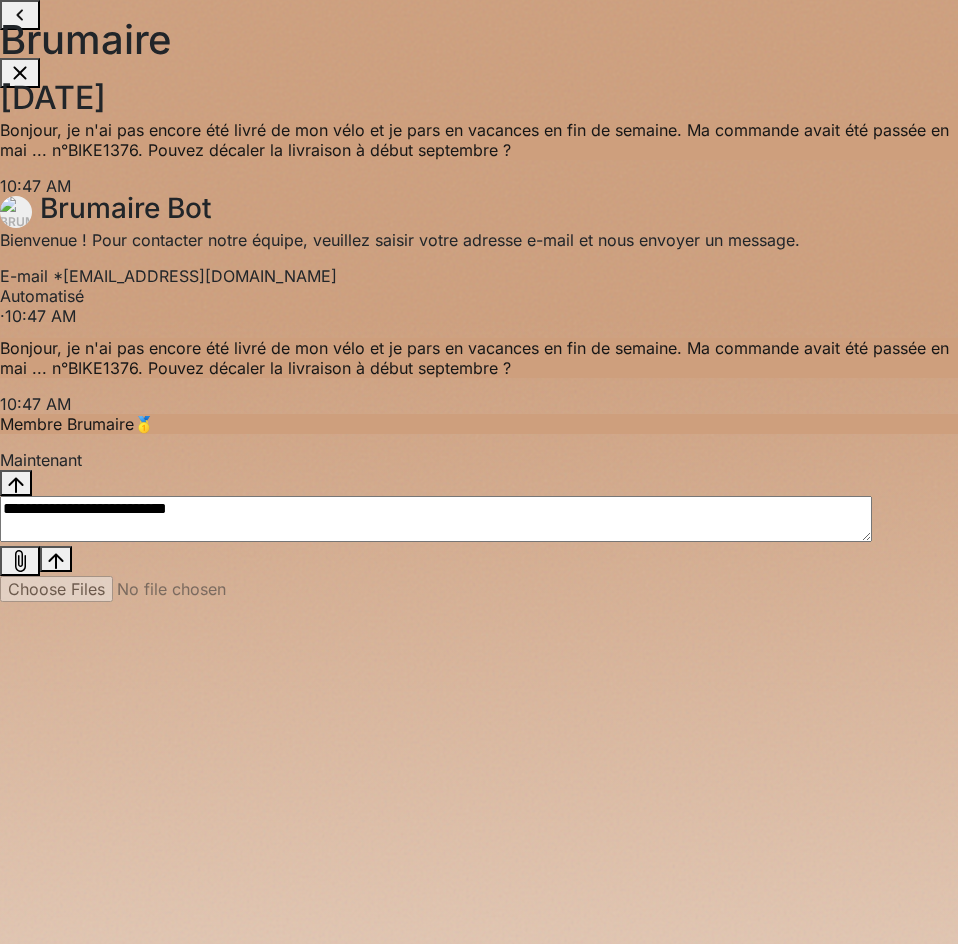 type on "**********" 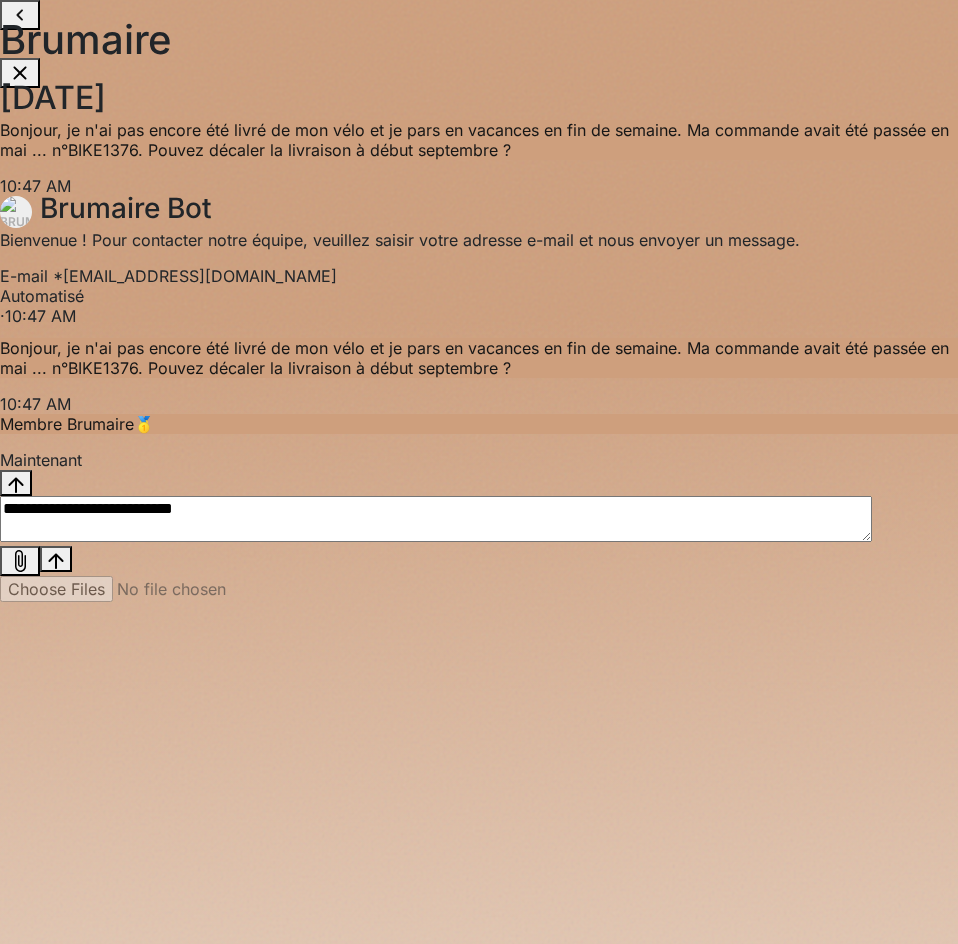 type 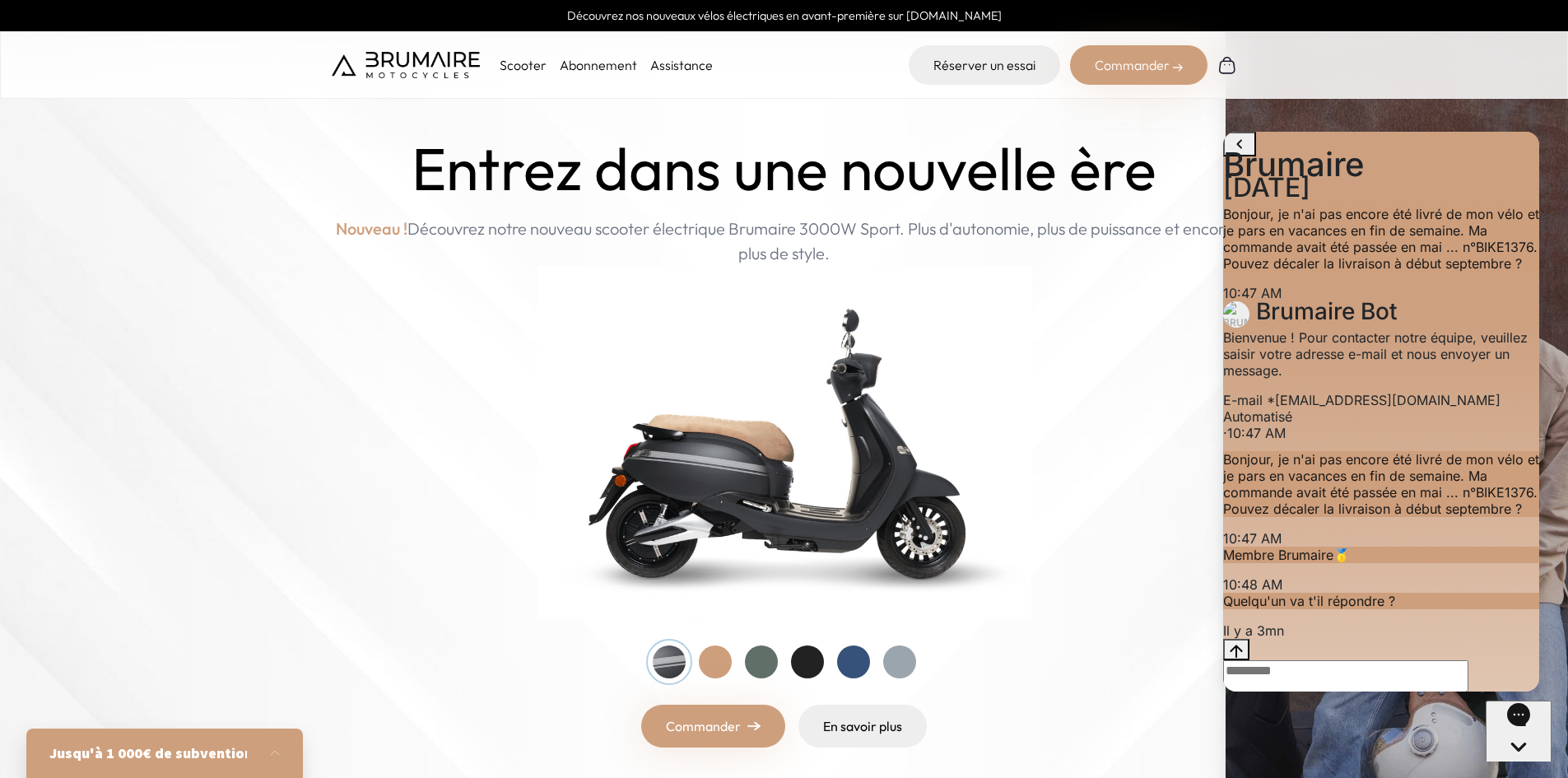 click on "Découvrez nos nouveaux vélos électriques en avant-première sur cycles.brumaire.co
Scooter
Abonnement
Assistance
Réserver un essai
Commander
Nos produits" at bounding box center (784, 49) 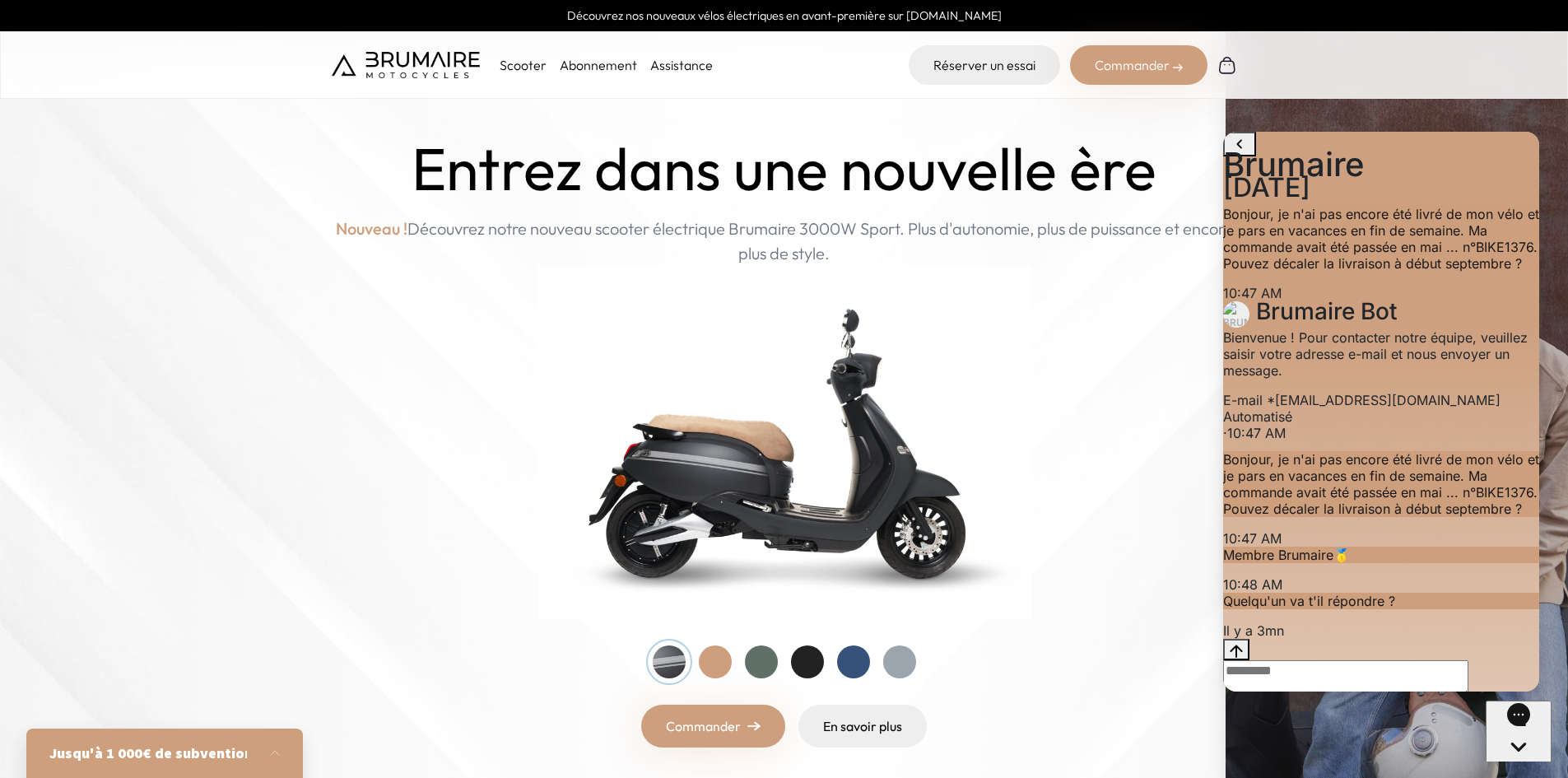 click at bounding box center [1227, 65] 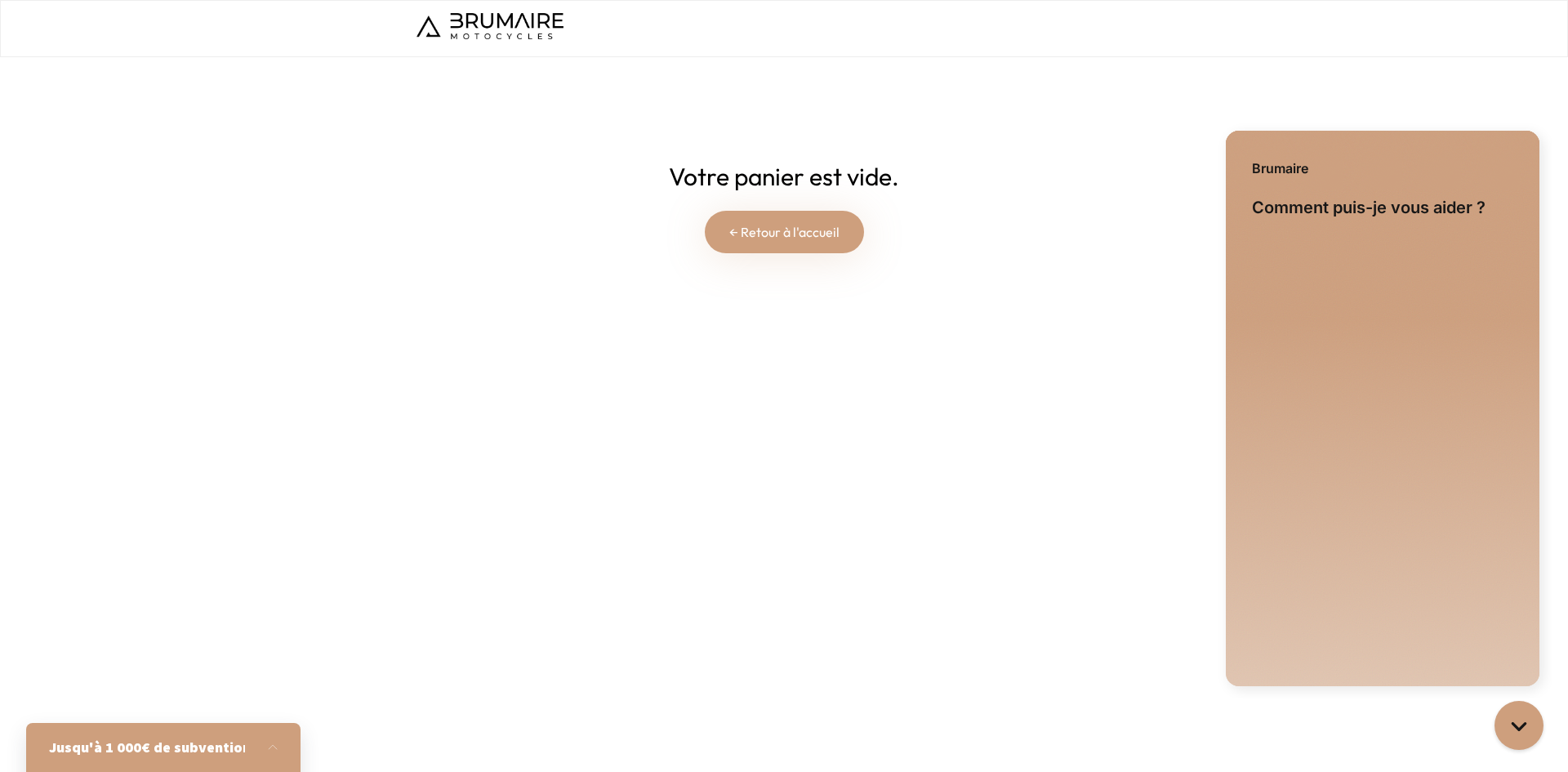 scroll, scrollTop: 0, scrollLeft: 0, axis: both 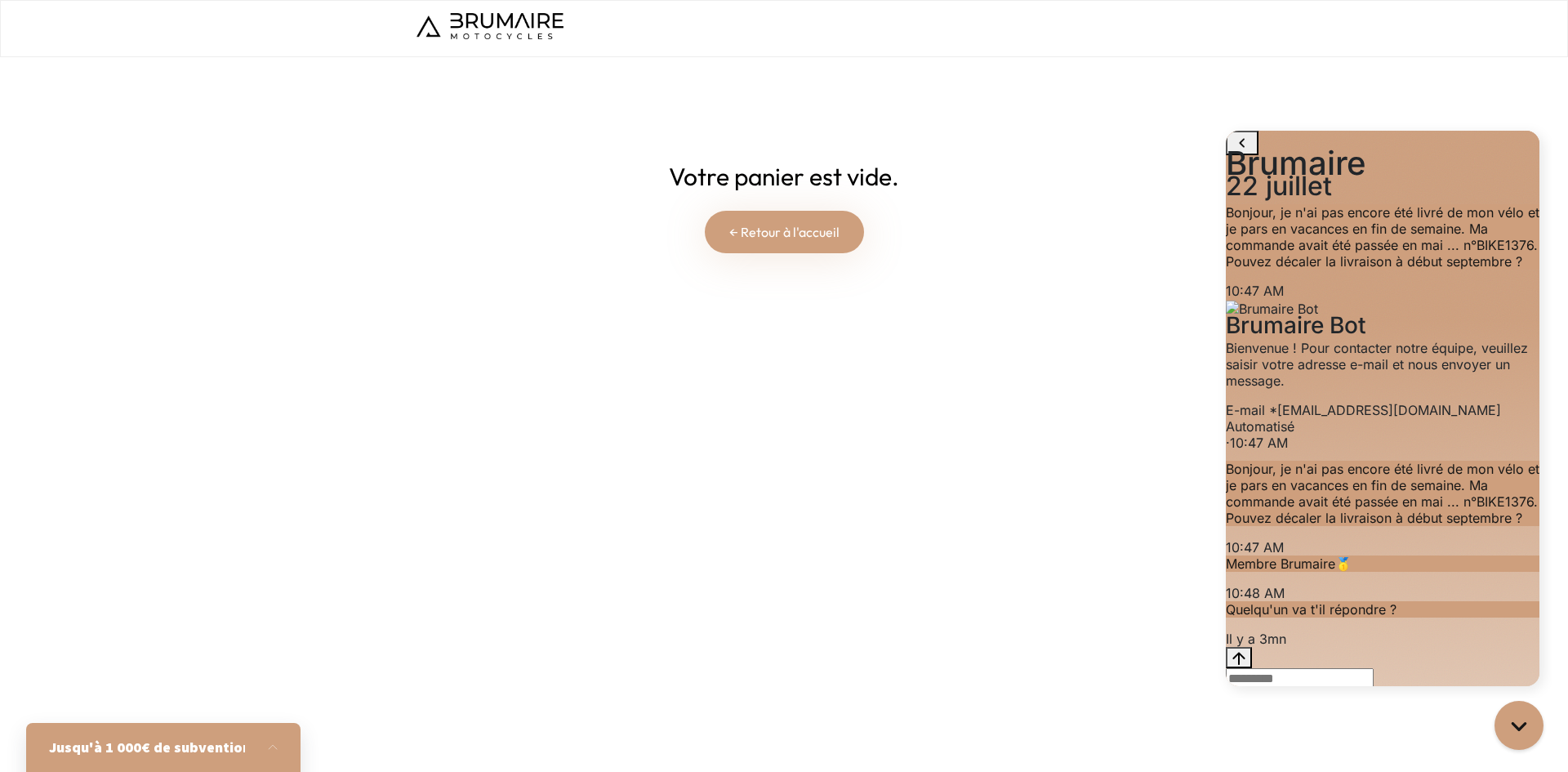 click on "← Retour à l'accueil" at bounding box center [784, 232] 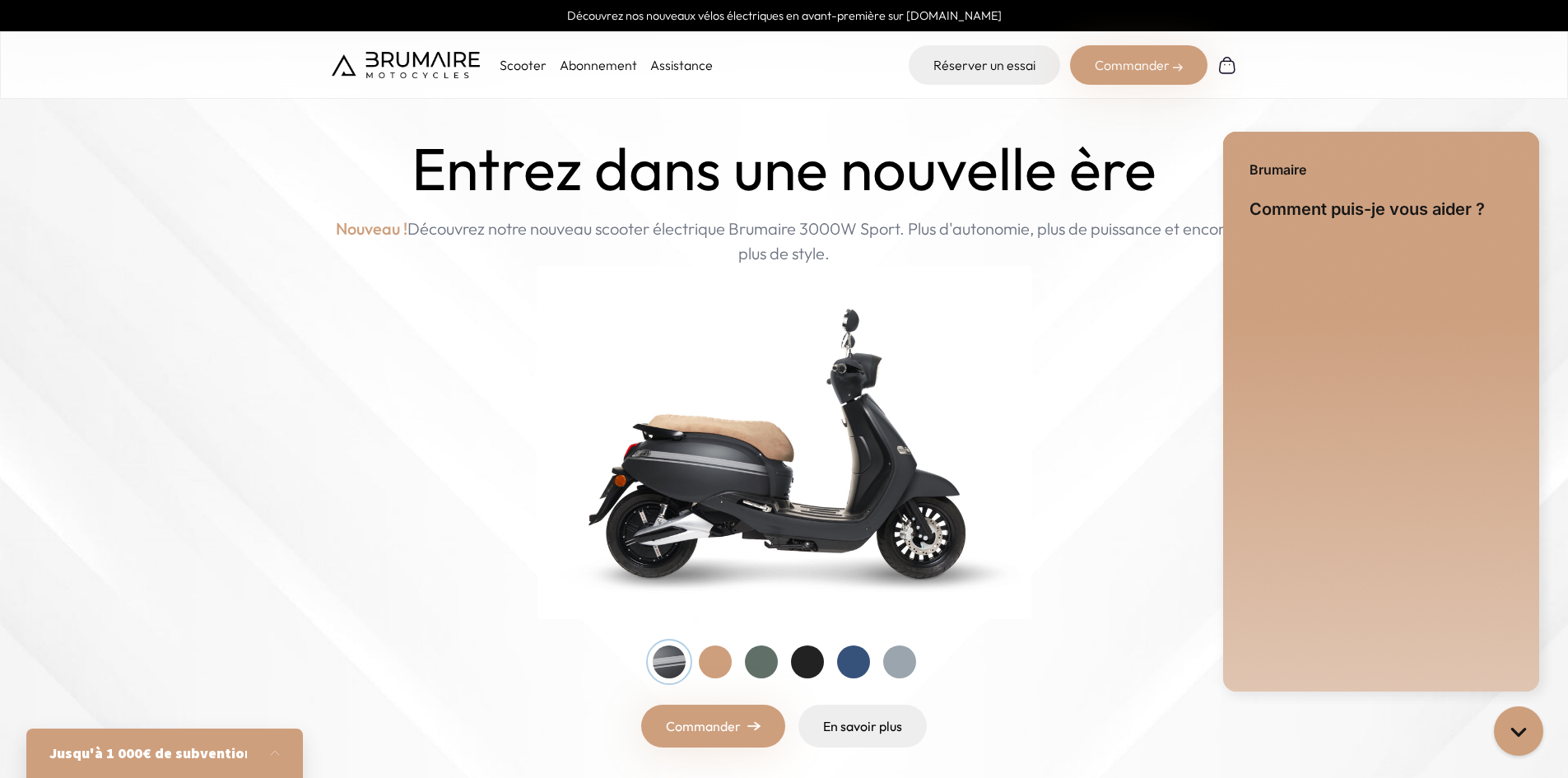 scroll, scrollTop: 0, scrollLeft: 0, axis: both 